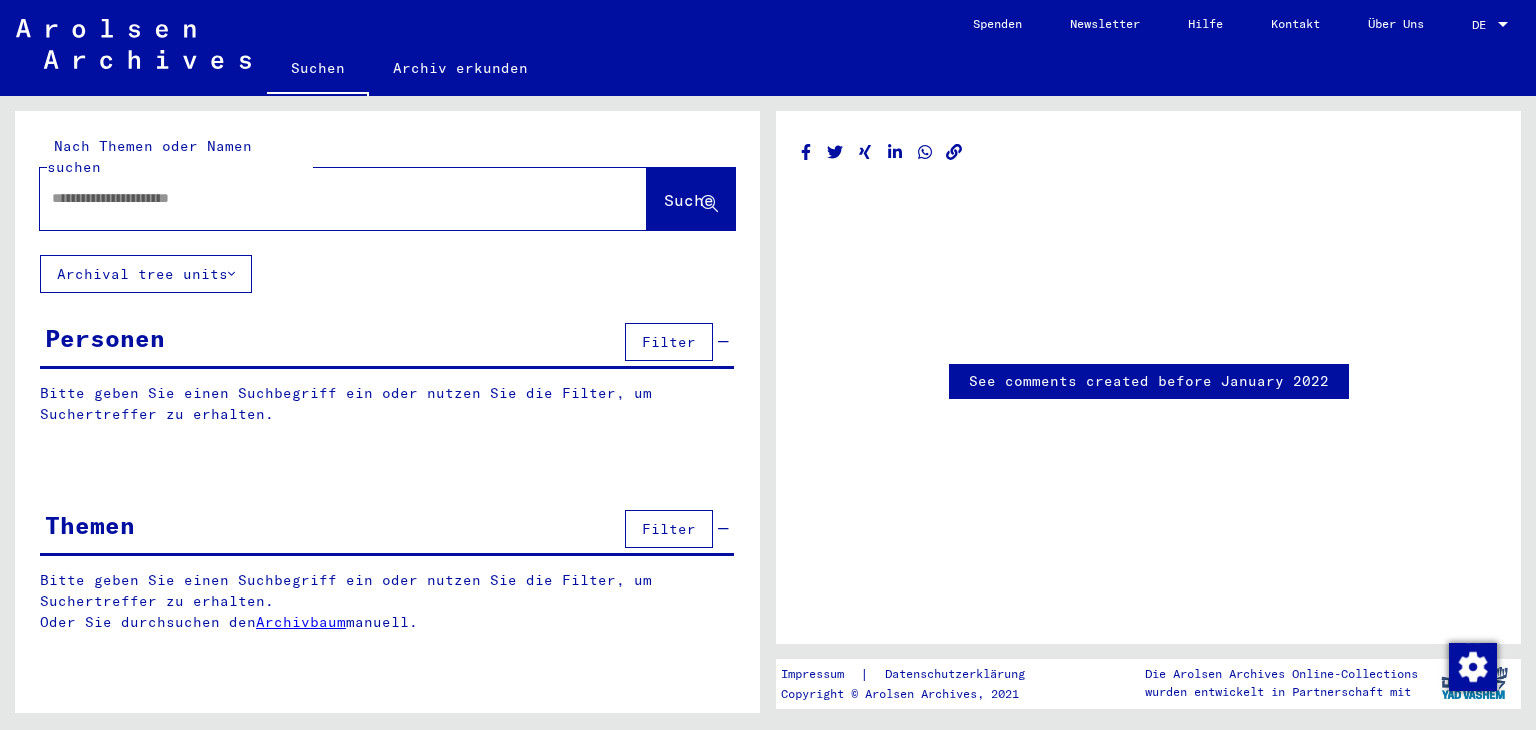 scroll, scrollTop: 0, scrollLeft: 0, axis: both 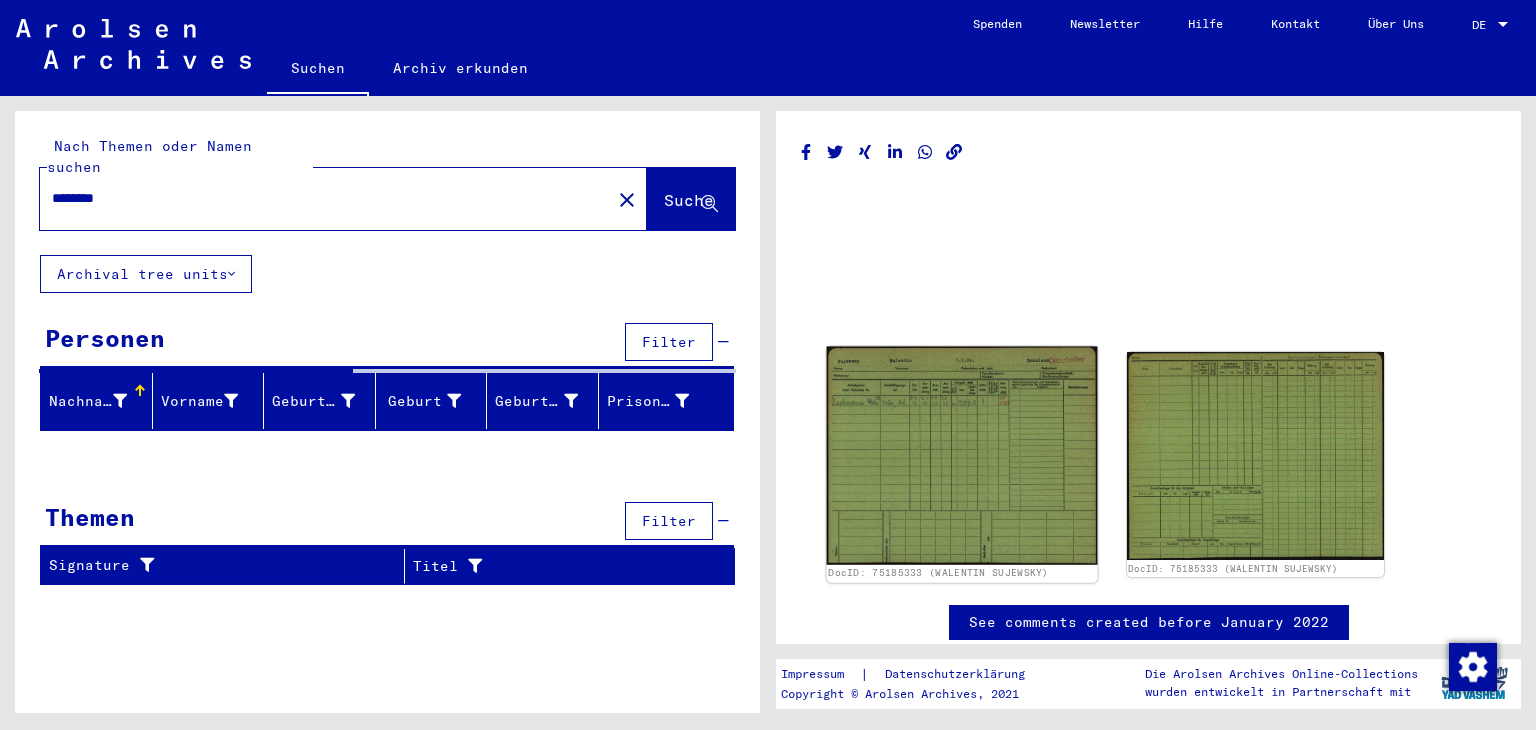 click 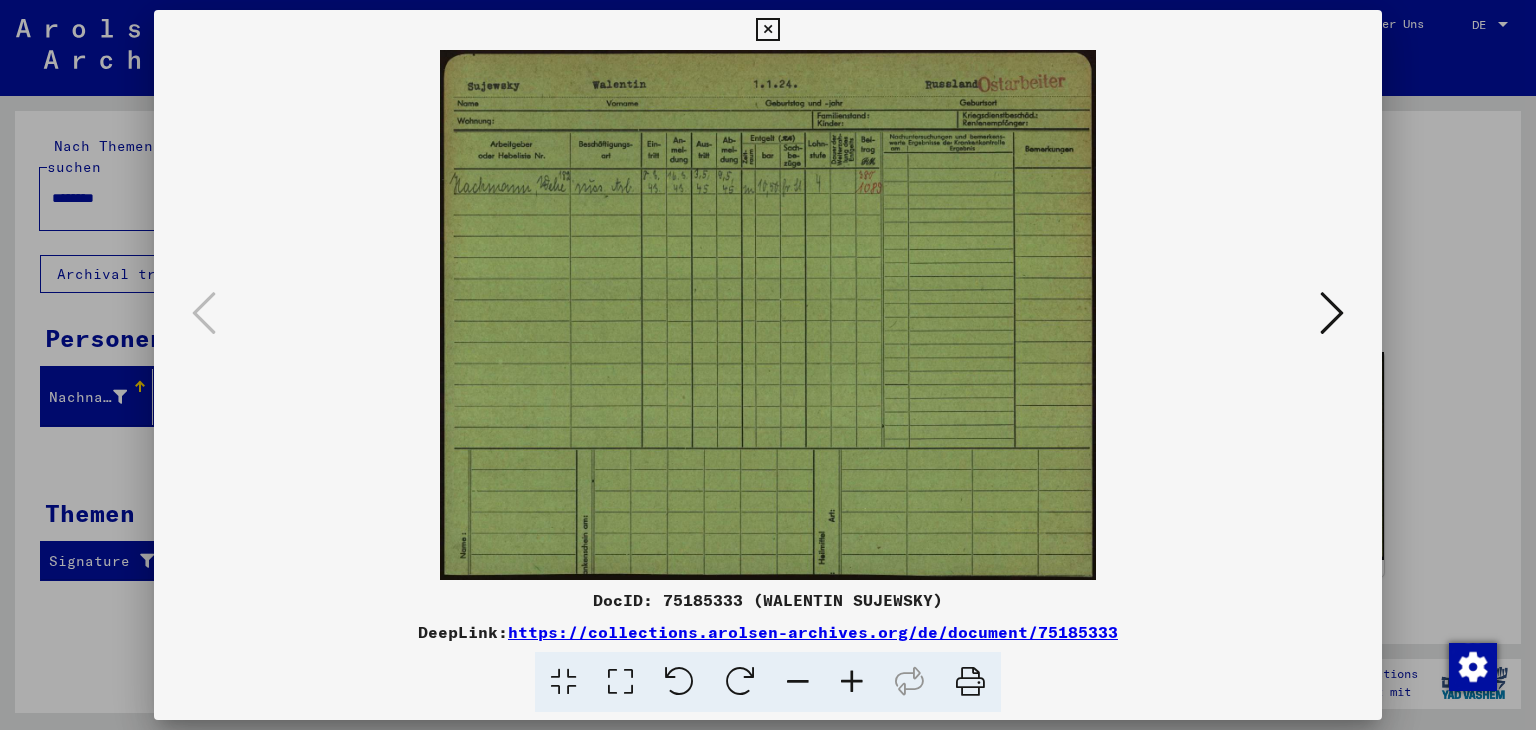 click at bounding box center (768, 365) 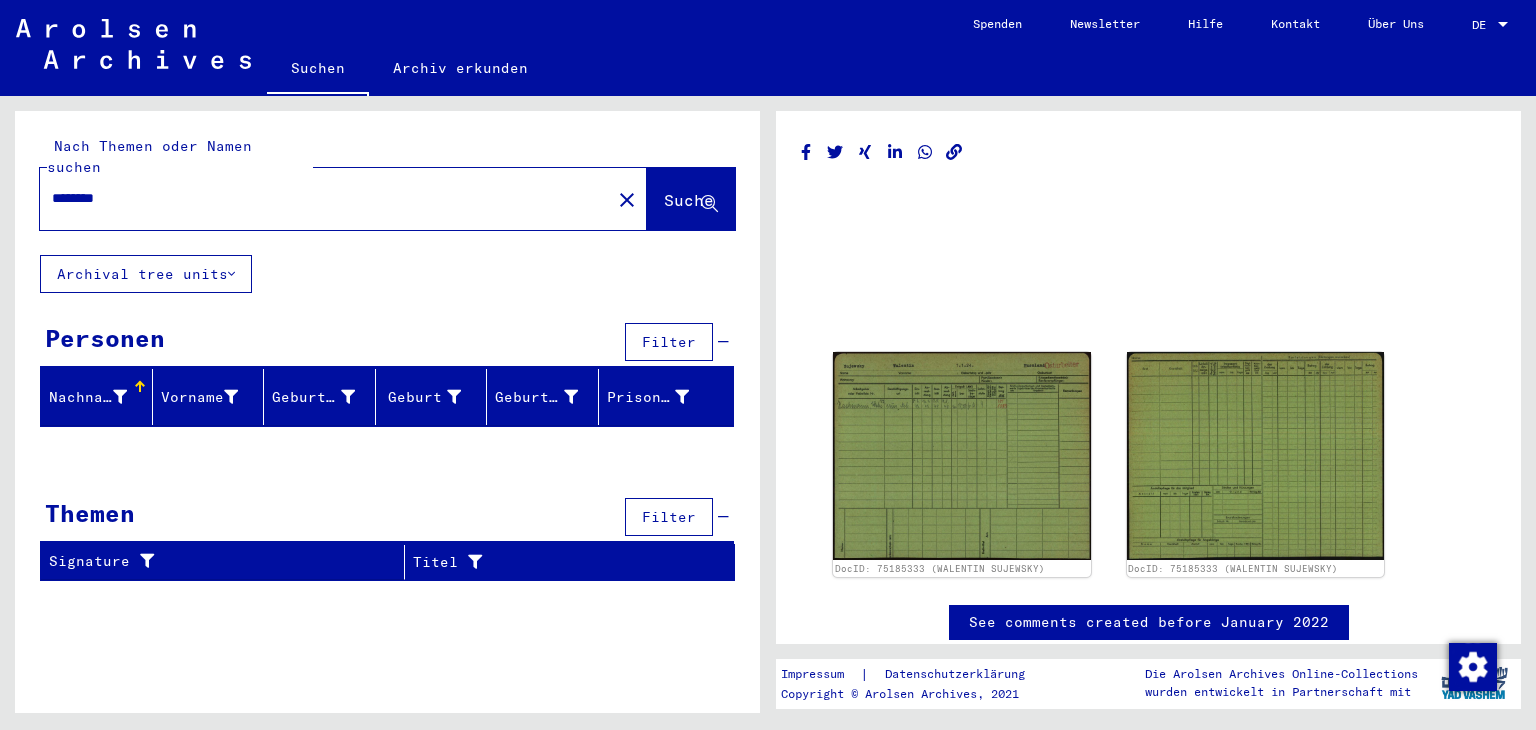 click on "********" at bounding box center (325, 198) 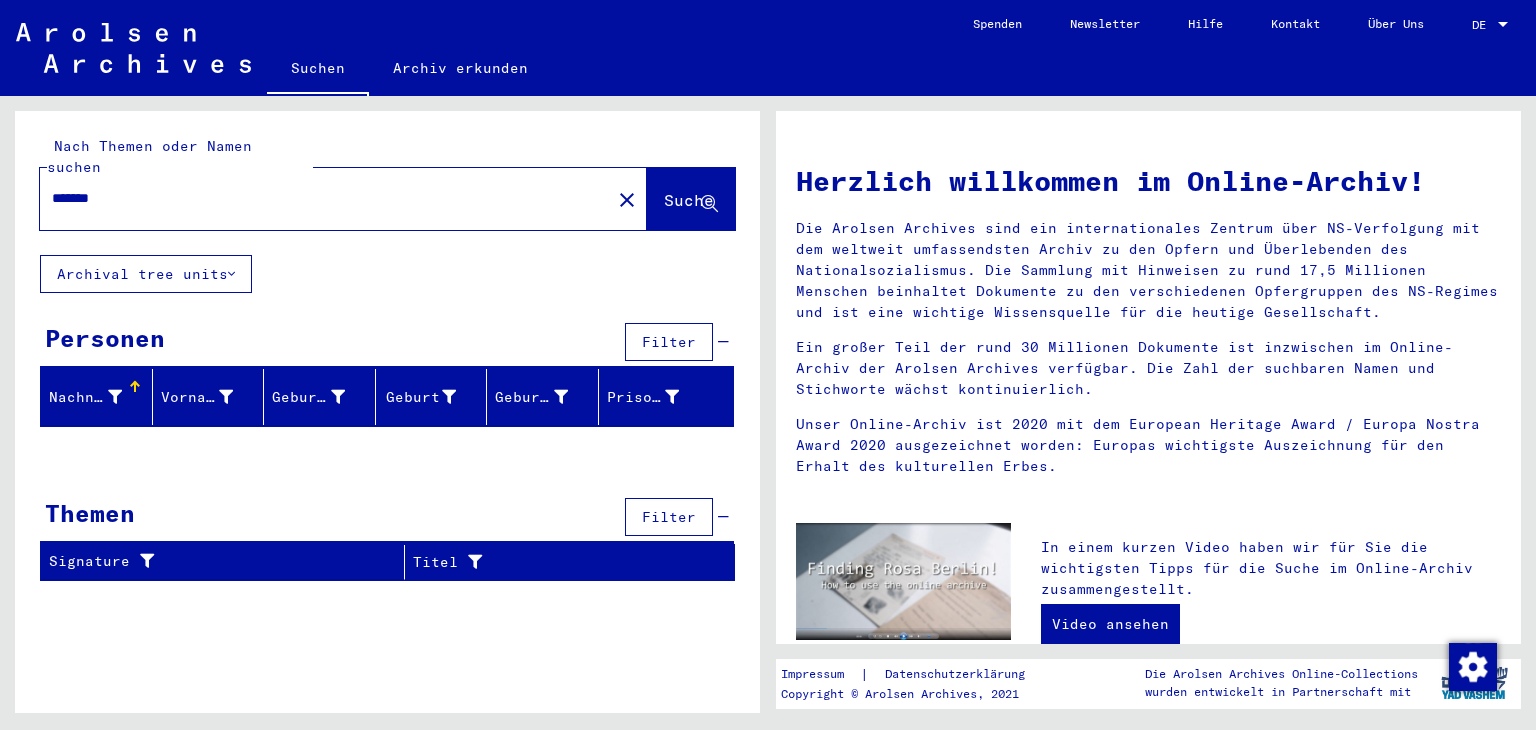 click on "Archival tree units" 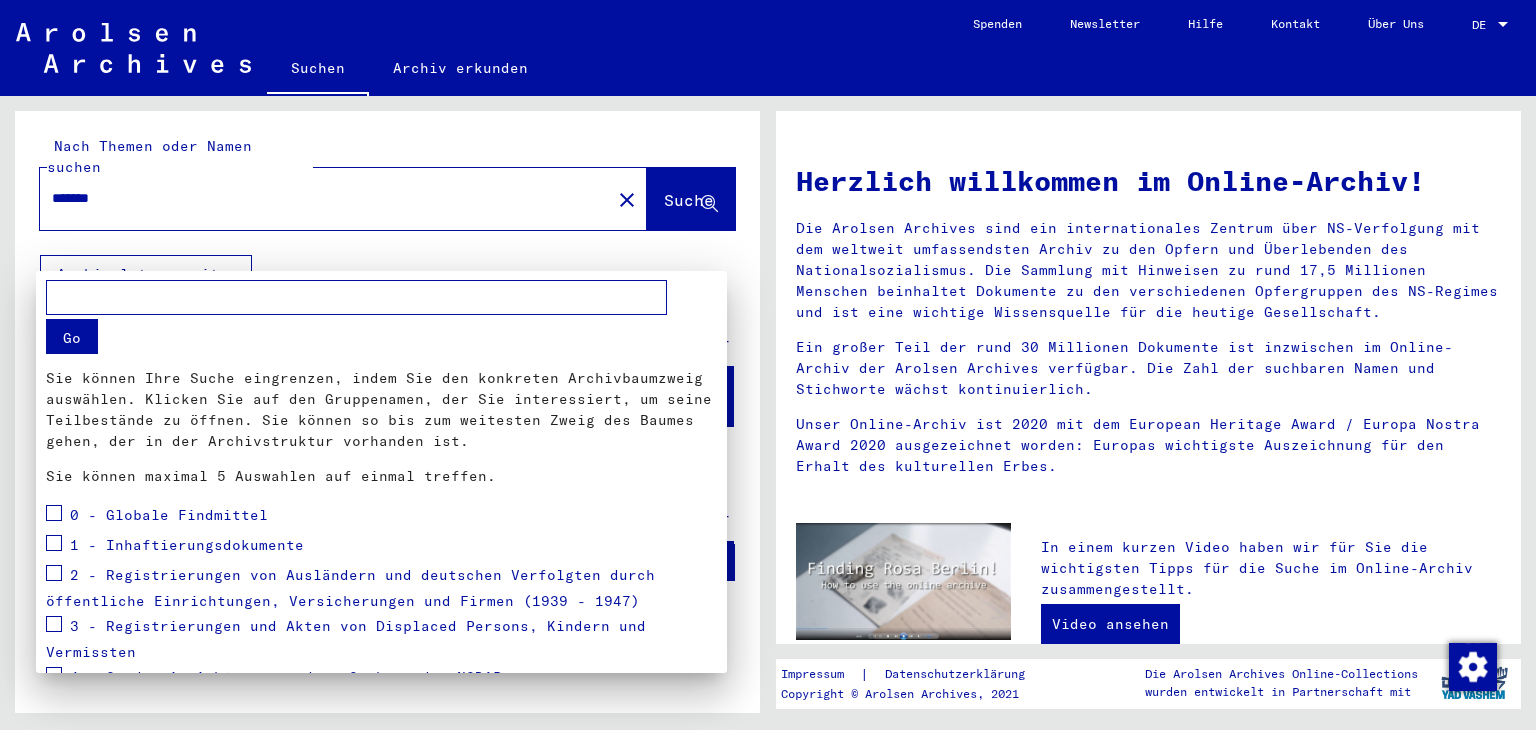 click at bounding box center (768, 365) 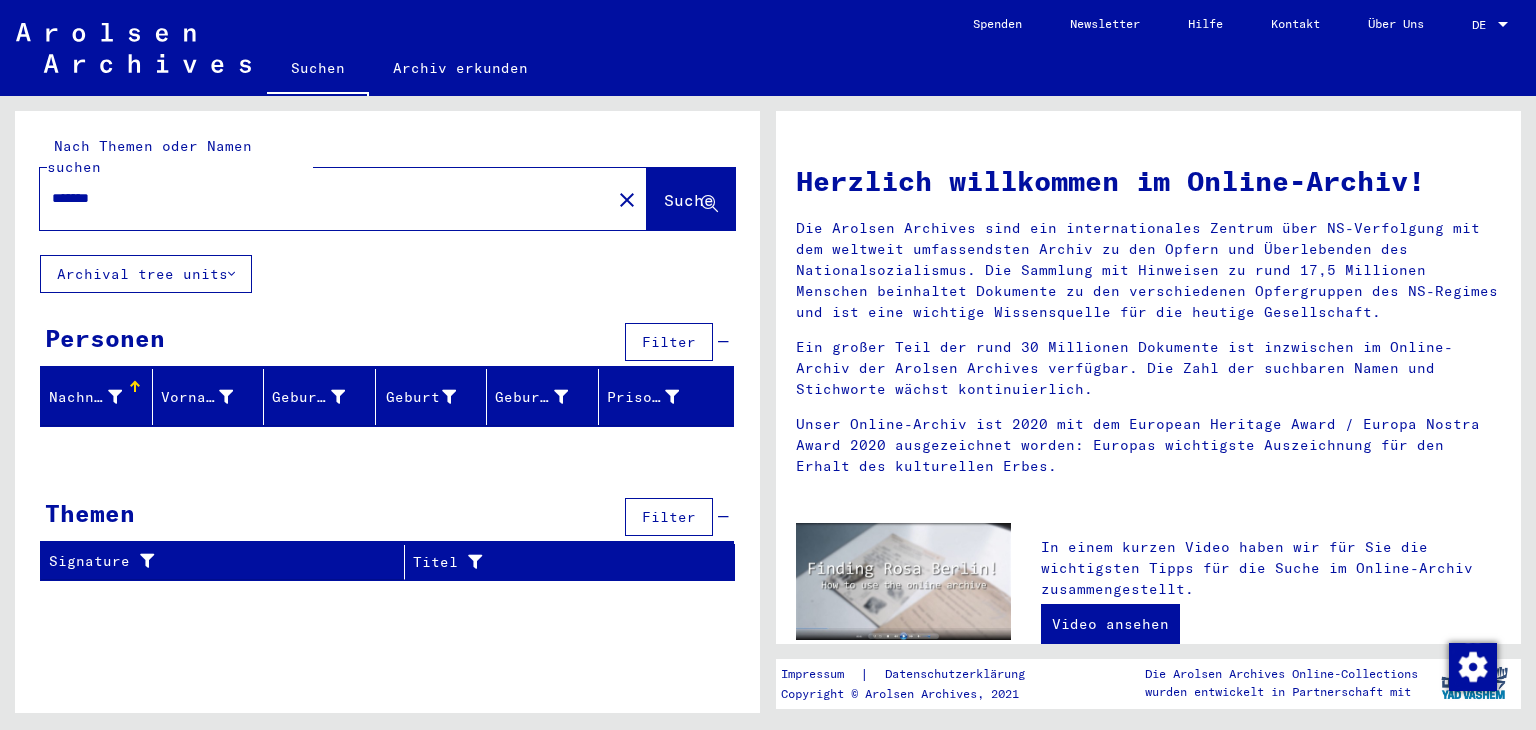 click on "*******" at bounding box center [319, 198] 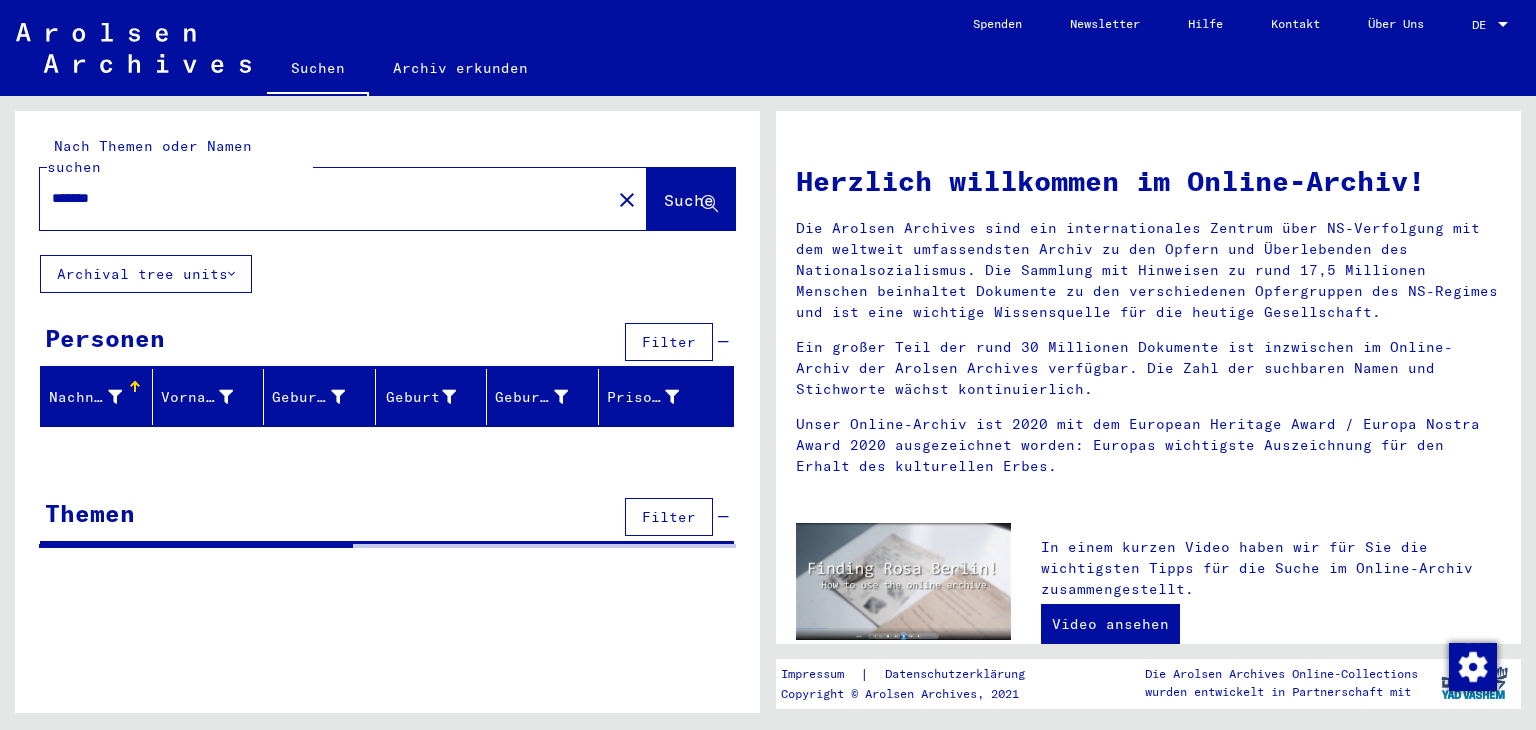 click on "*******" at bounding box center [319, 198] 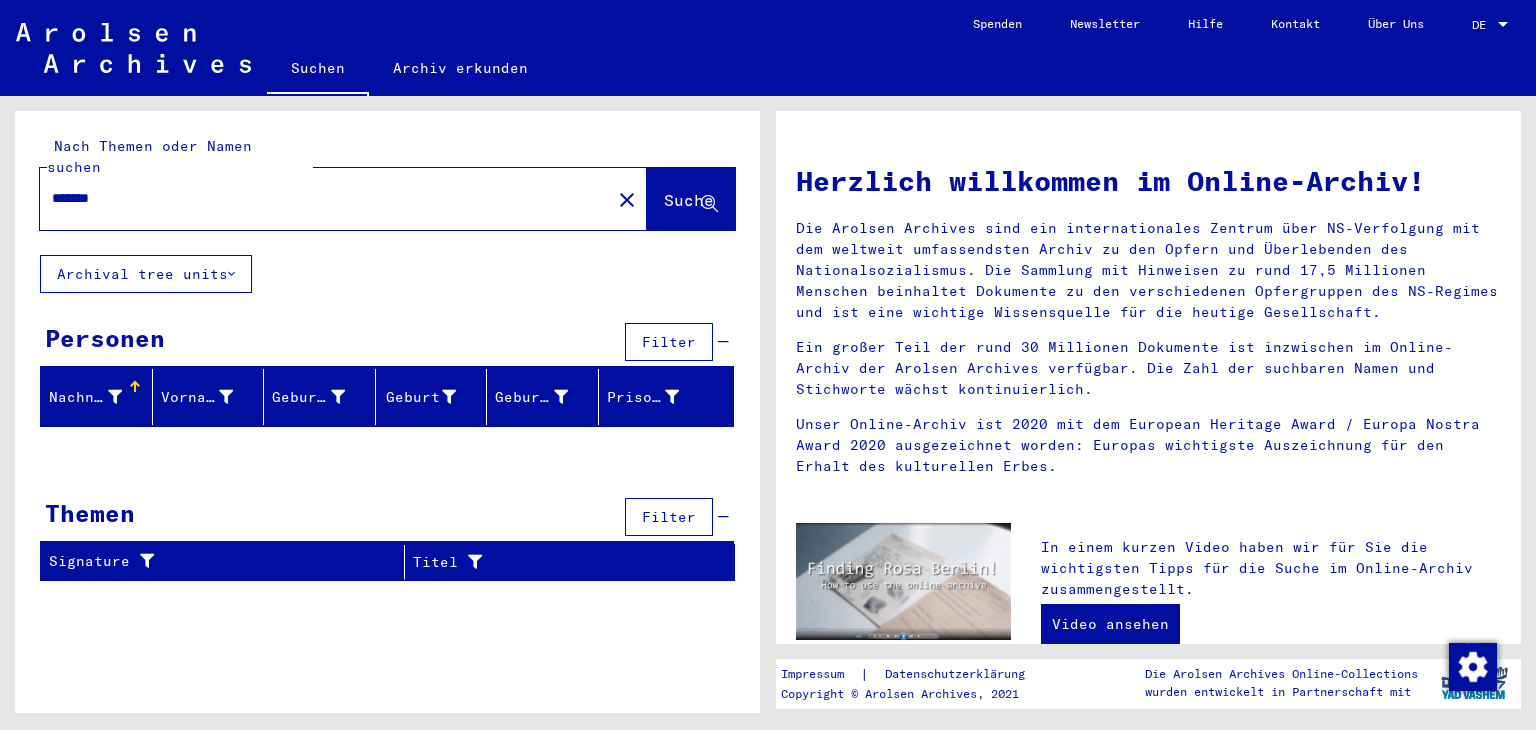 click on "*******" at bounding box center (319, 198) 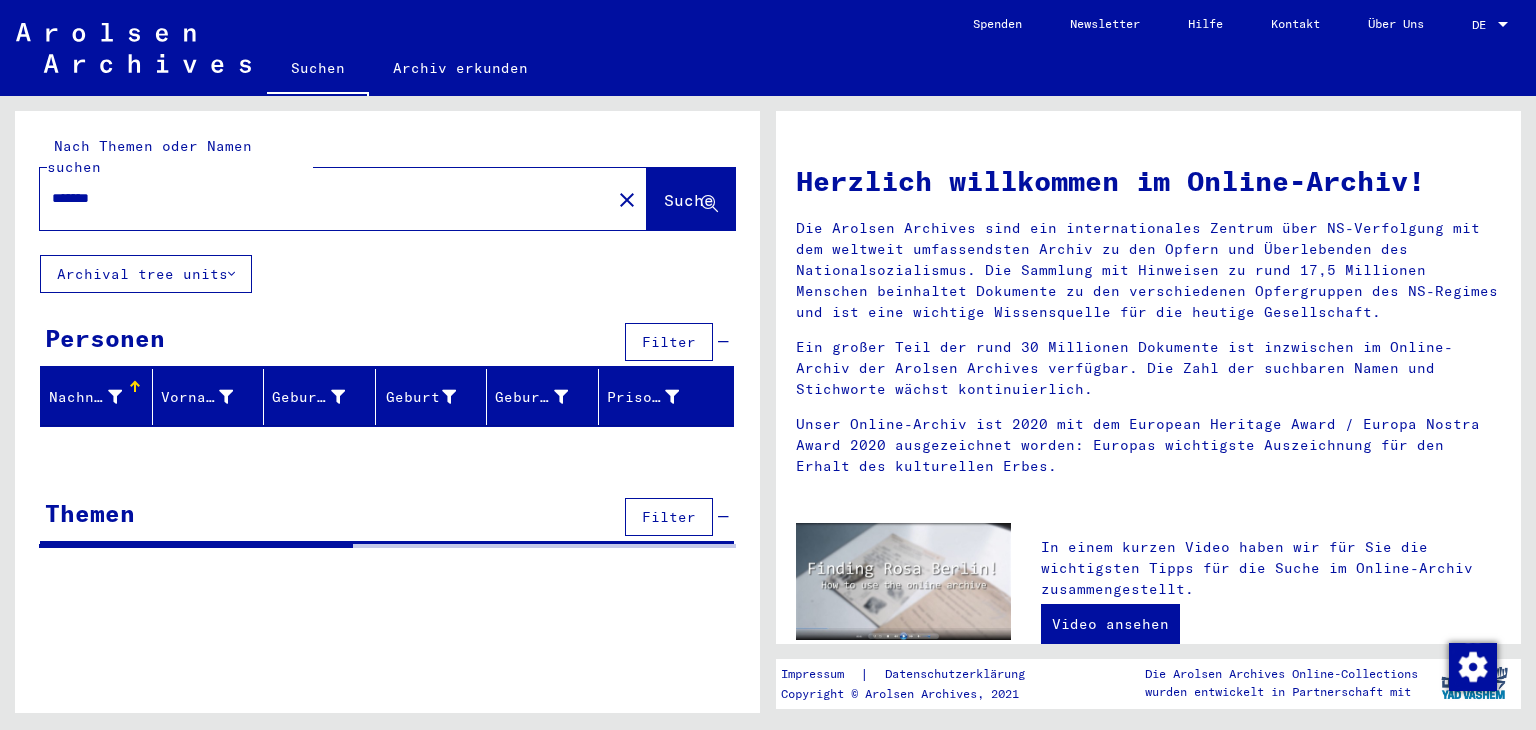 click on "*******" at bounding box center [319, 198] 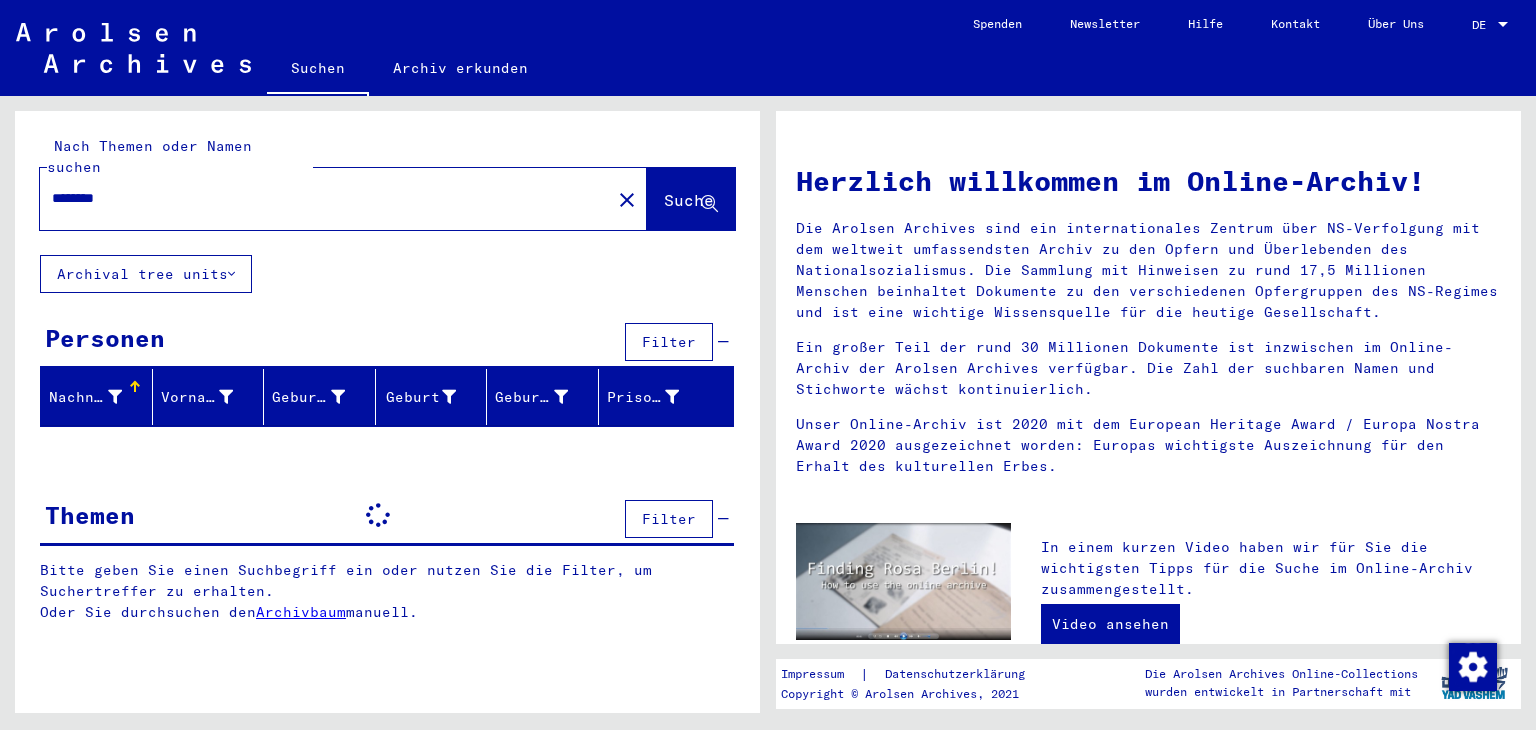 click on "********" at bounding box center (319, 198) 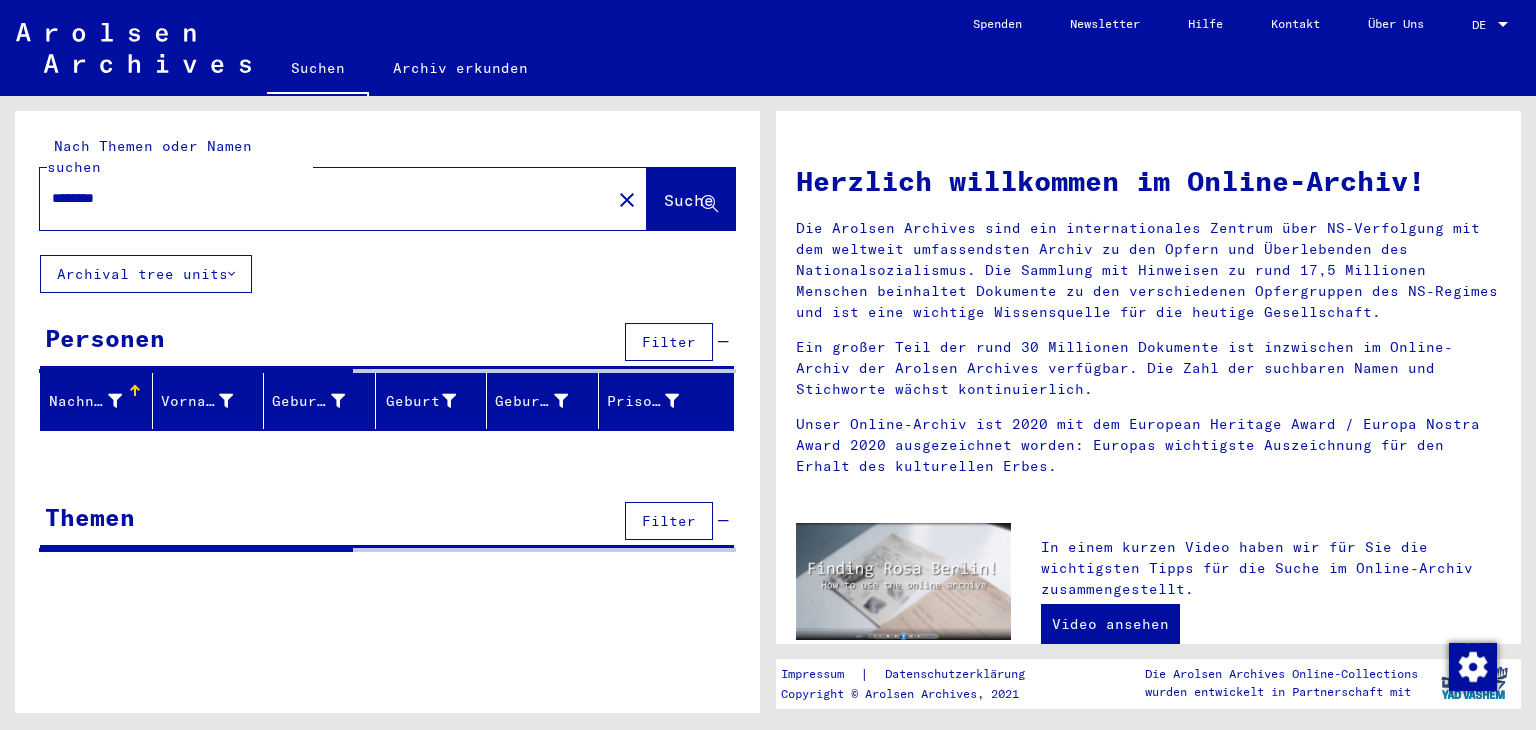 click on "********" at bounding box center (319, 198) 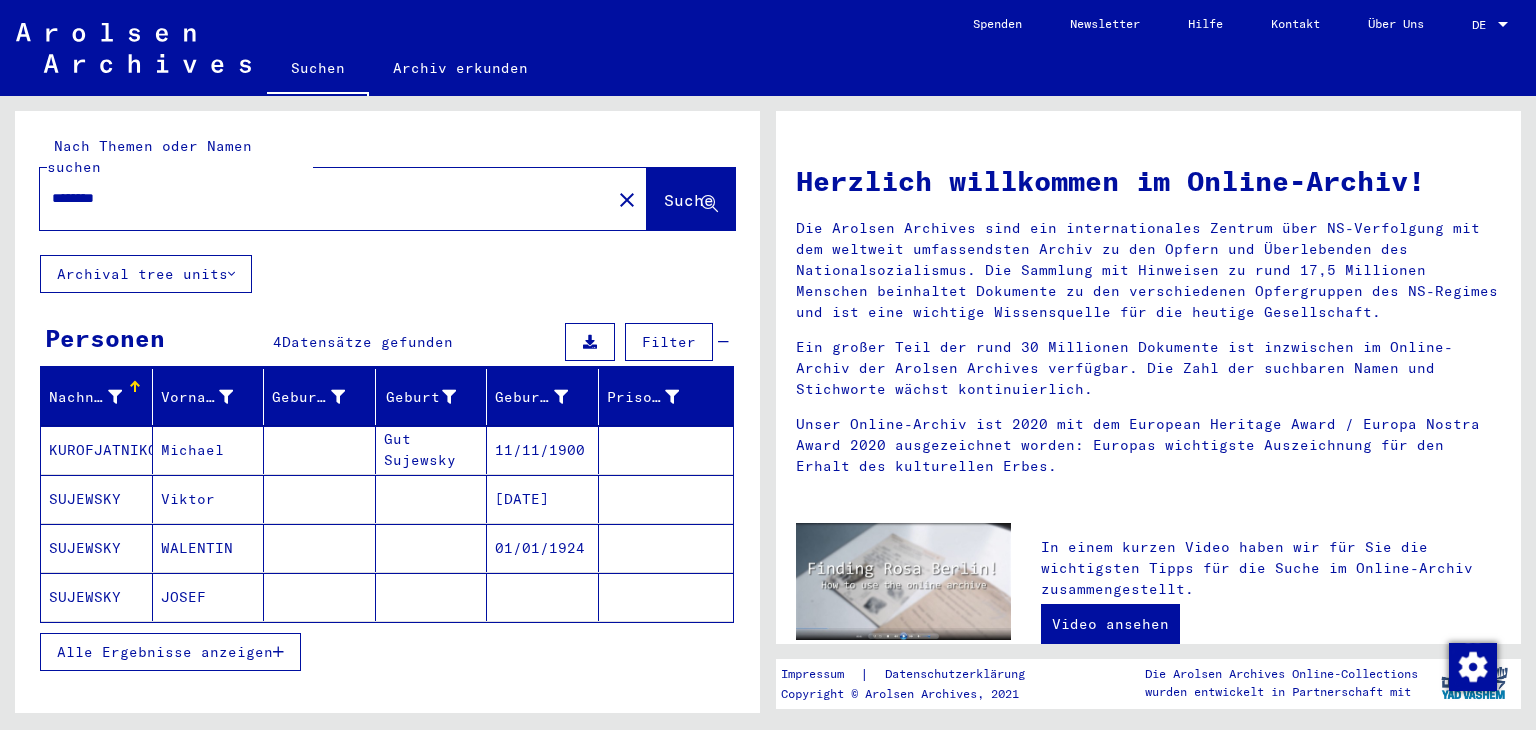 click on "Alle Ergebnisse anzeigen" at bounding box center (170, 652) 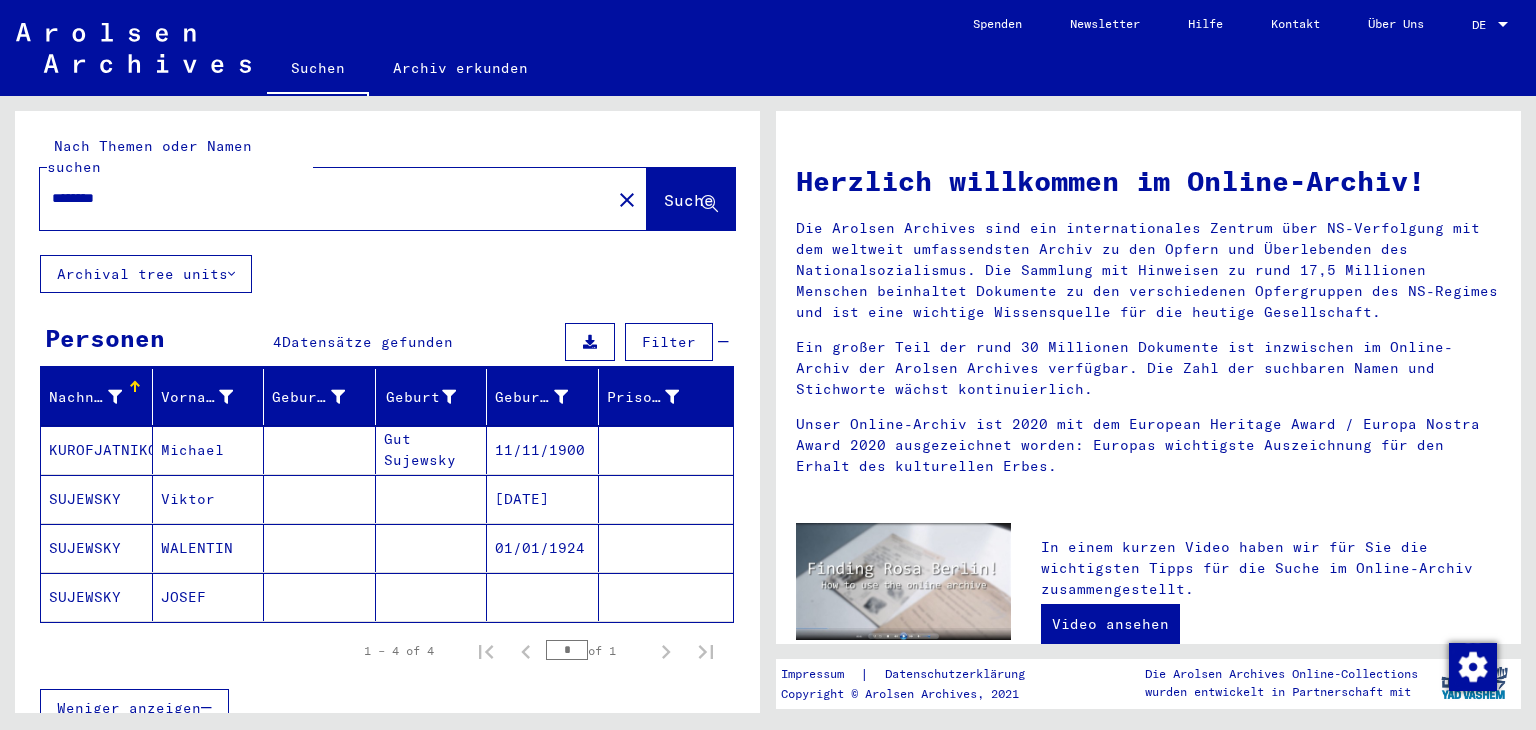 click on "********" at bounding box center [319, 198] 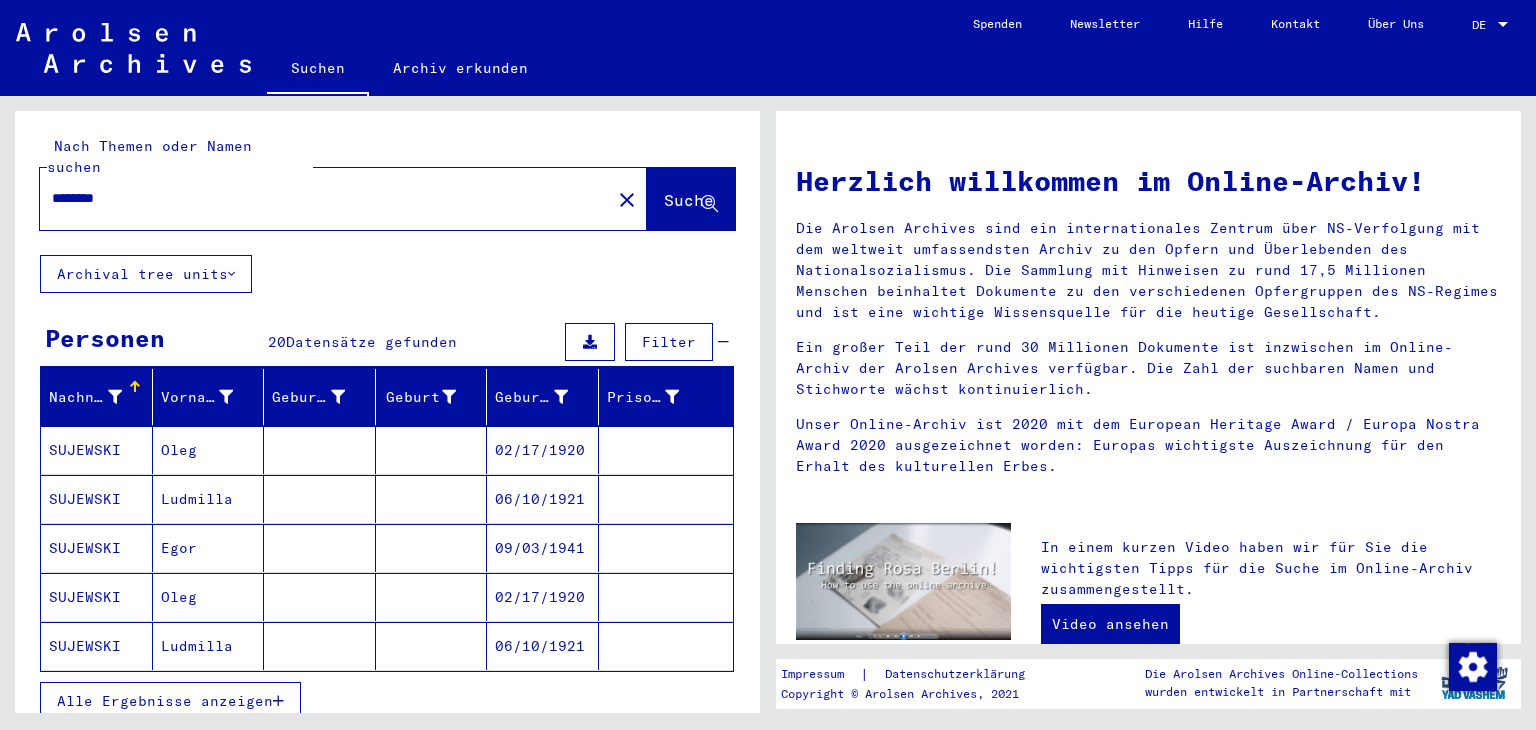 scroll, scrollTop: 129, scrollLeft: 0, axis: vertical 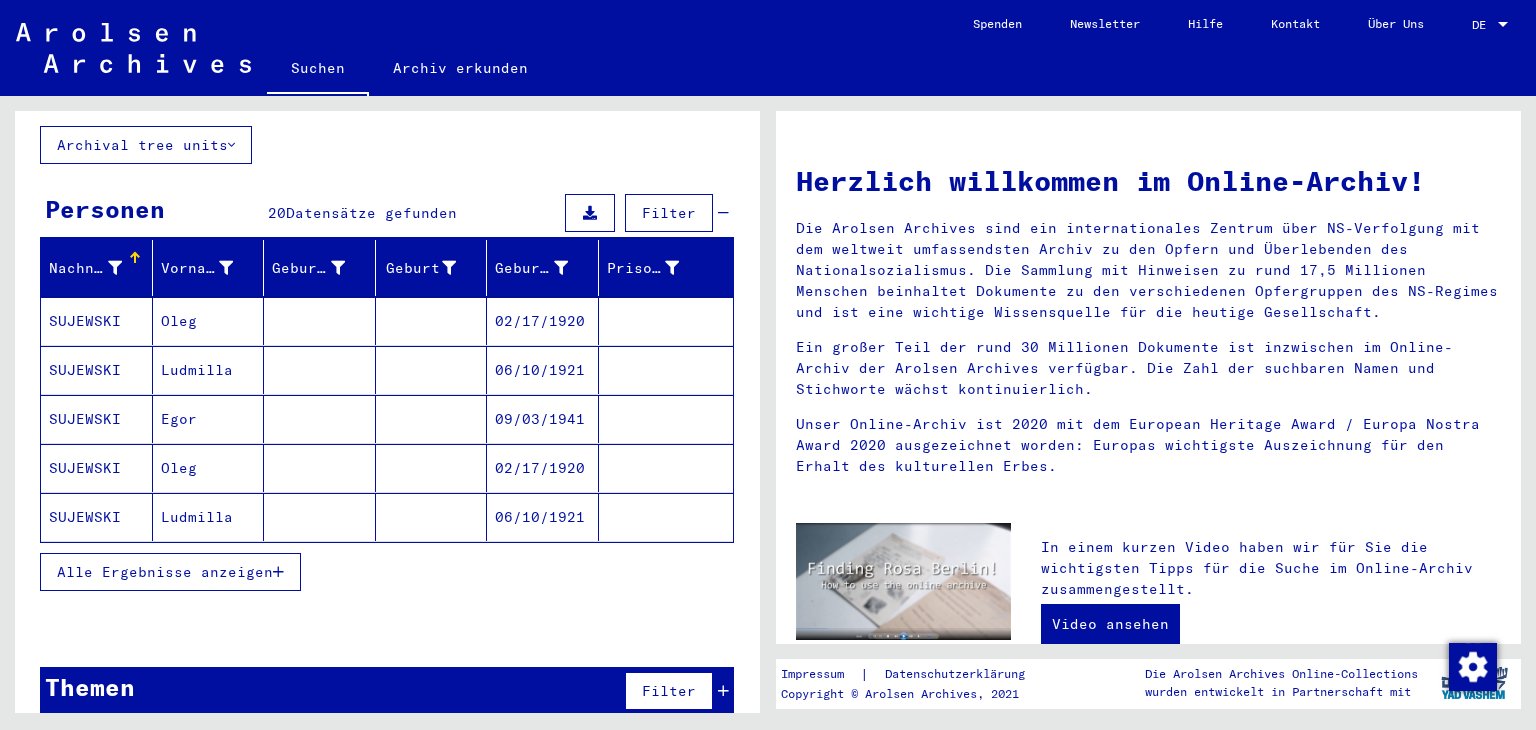 click on "Alle Ergebnisse anzeigen" at bounding box center [165, 572] 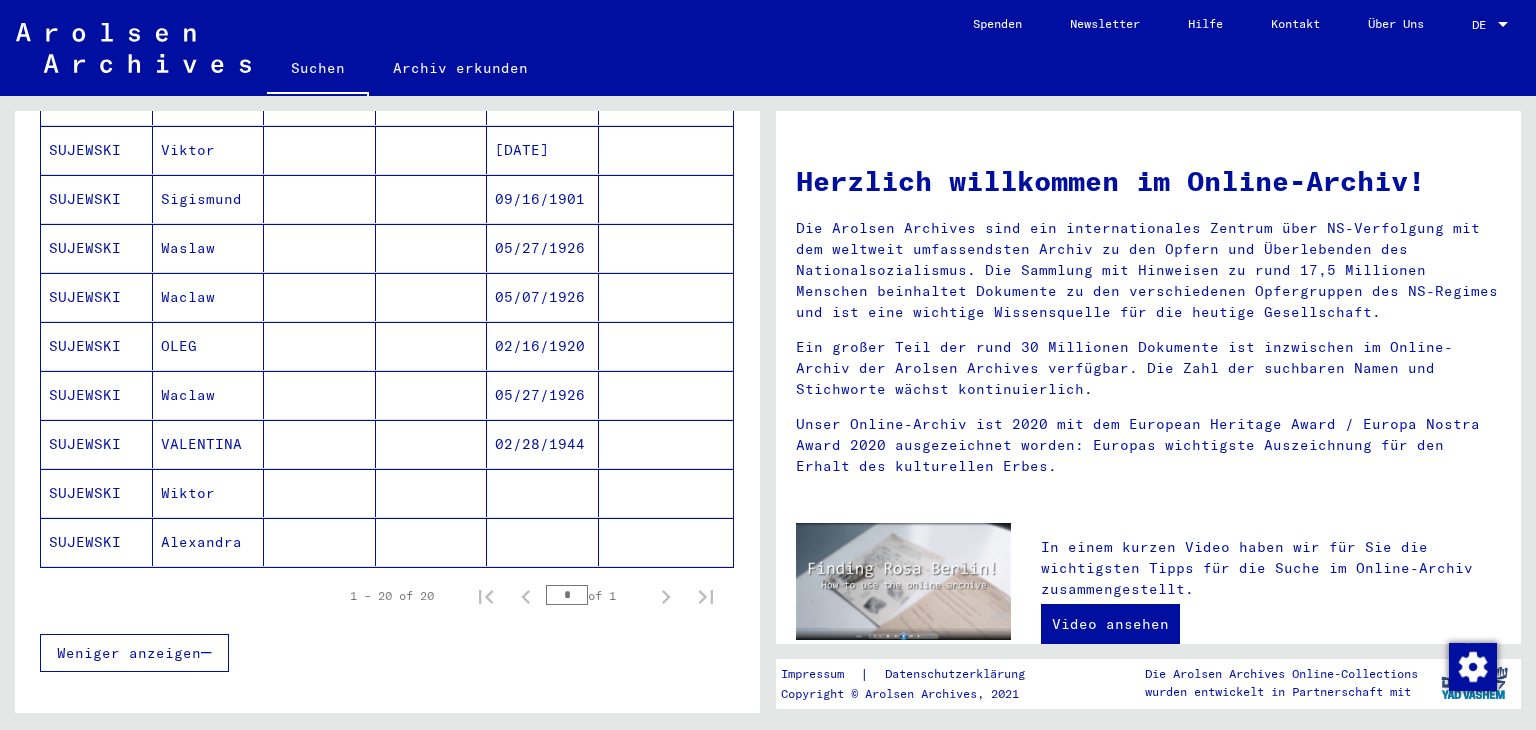 scroll, scrollTop: 0, scrollLeft: 0, axis: both 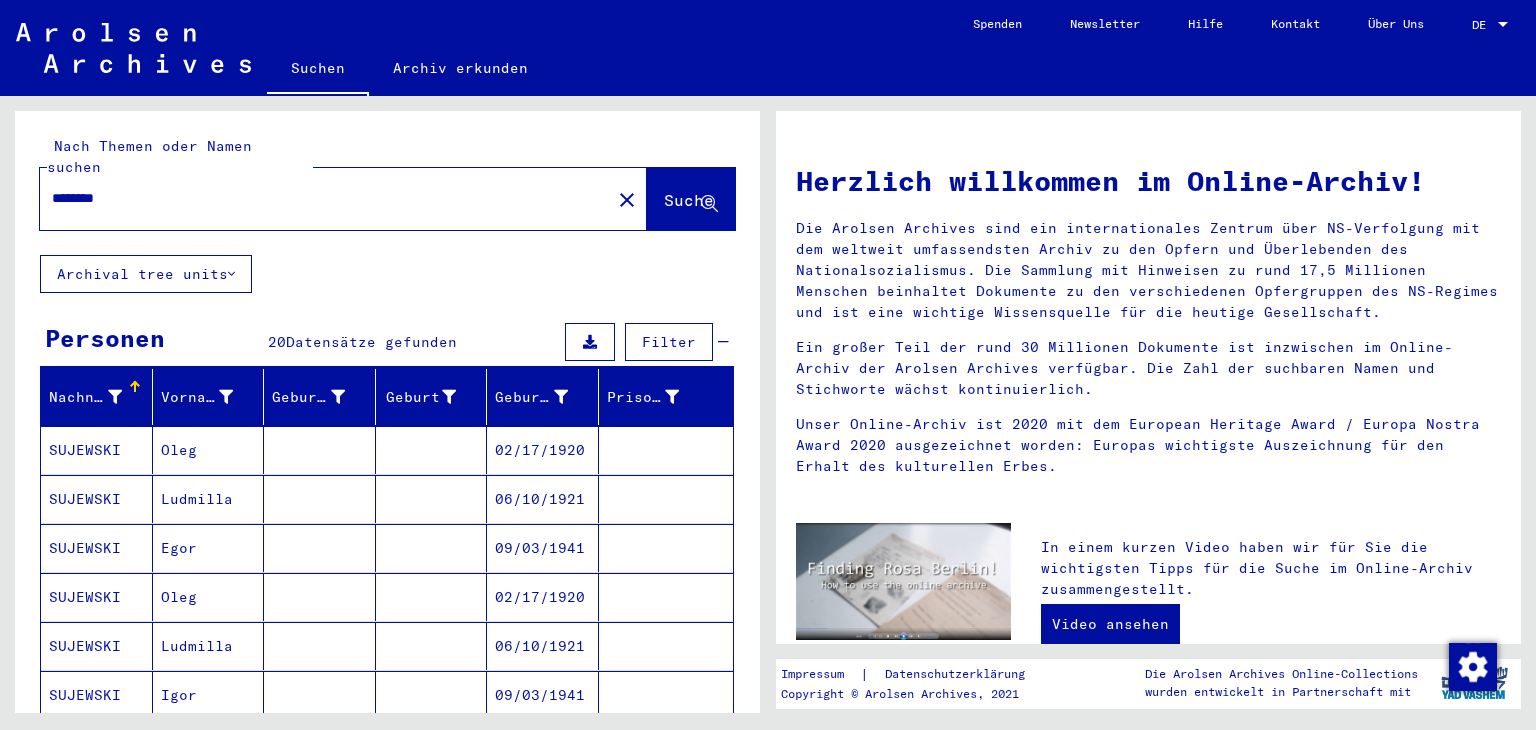 click on "********" 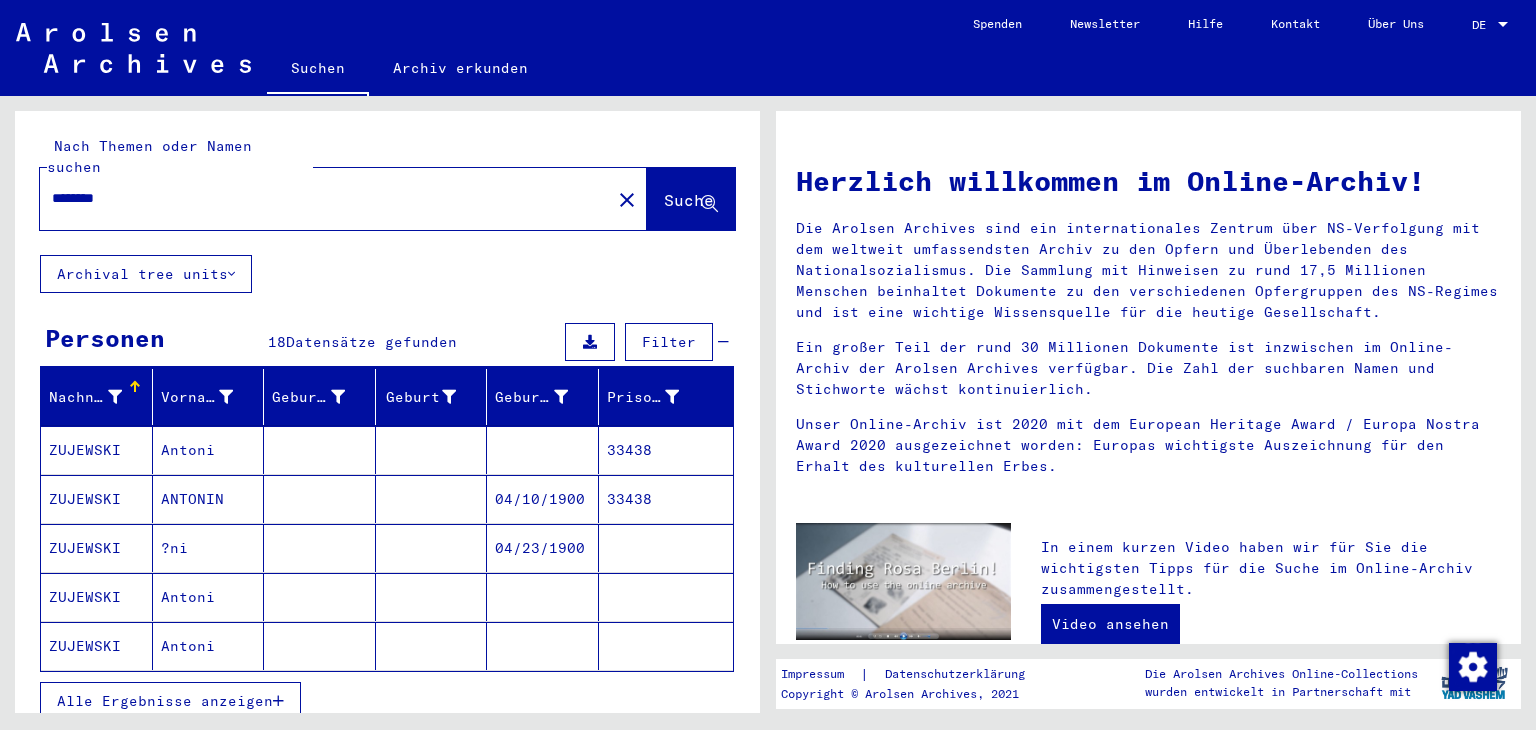 click on "Alle Ergebnisse anzeigen" at bounding box center (165, 701) 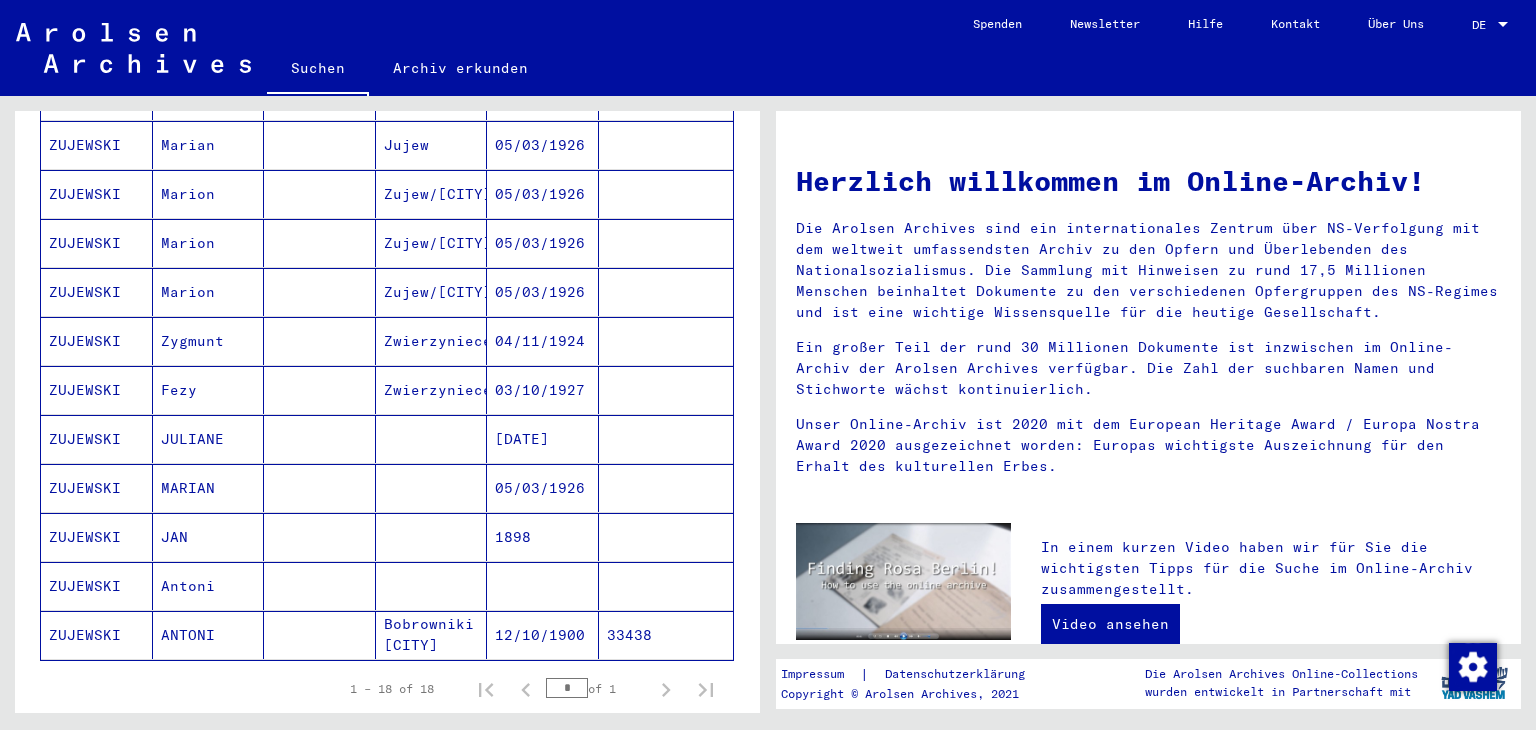 scroll, scrollTop: 0, scrollLeft: 0, axis: both 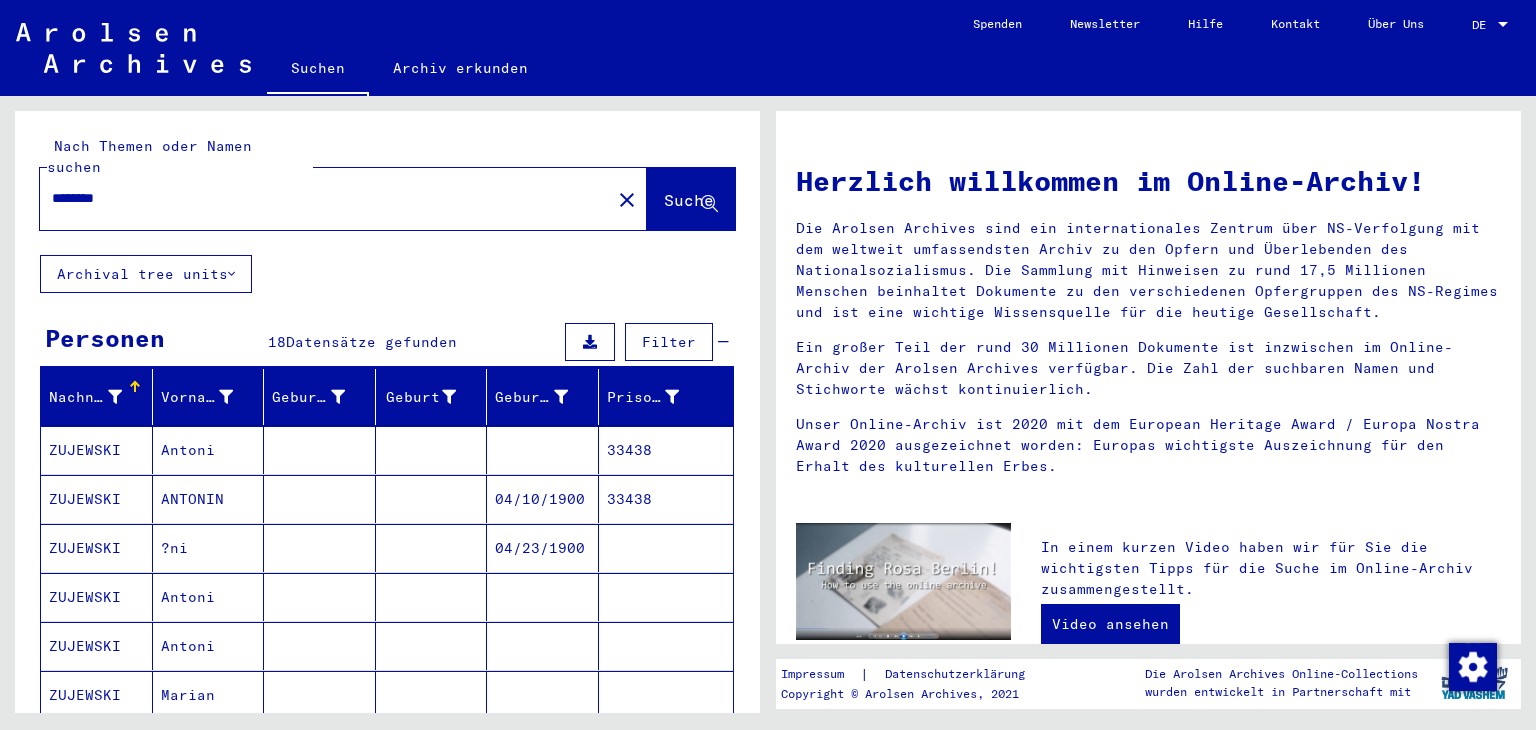 click on "********" 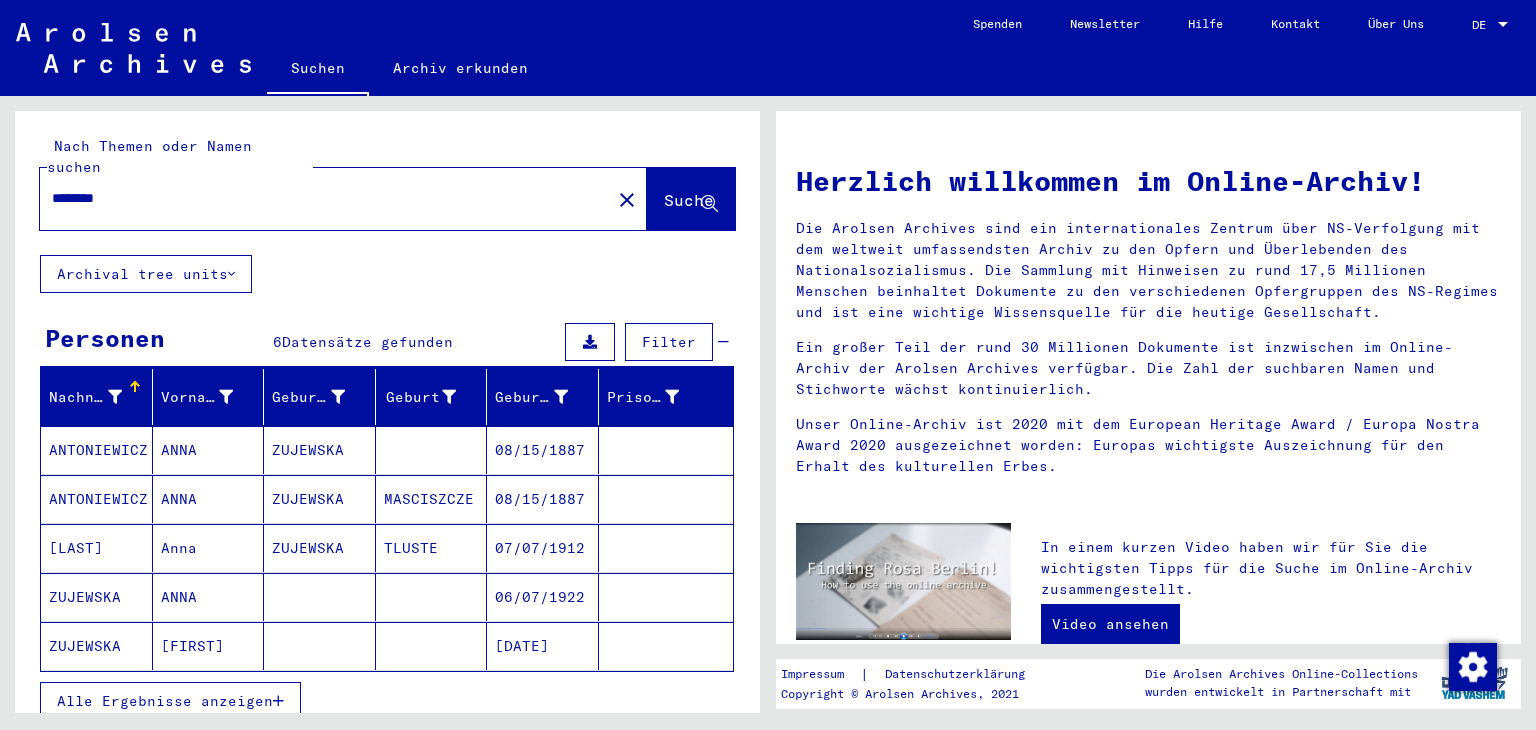 click on "Alle Ergebnisse anzeigen" at bounding box center (165, 701) 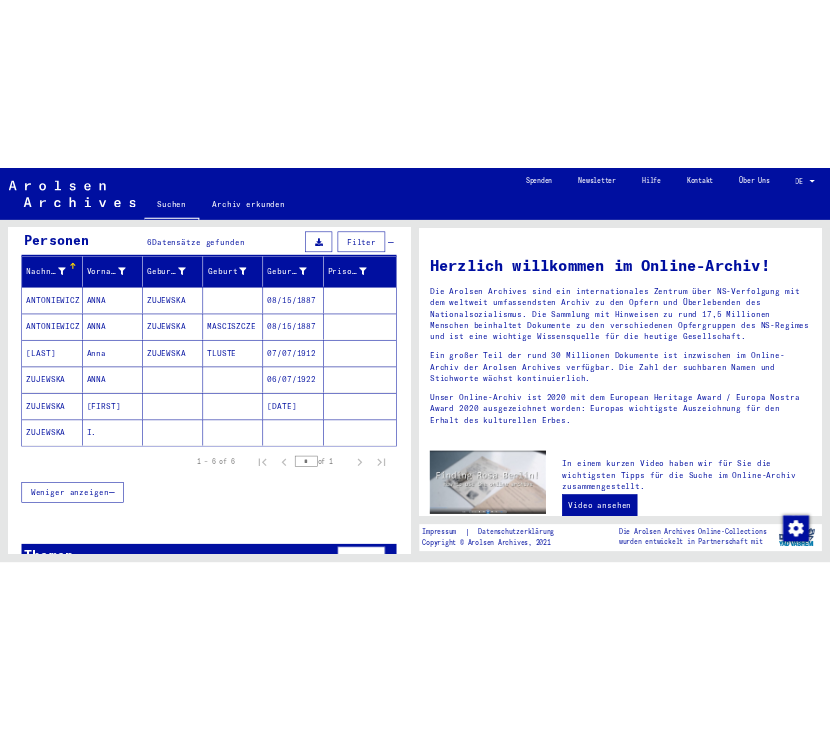 scroll, scrollTop: 0, scrollLeft: 0, axis: both 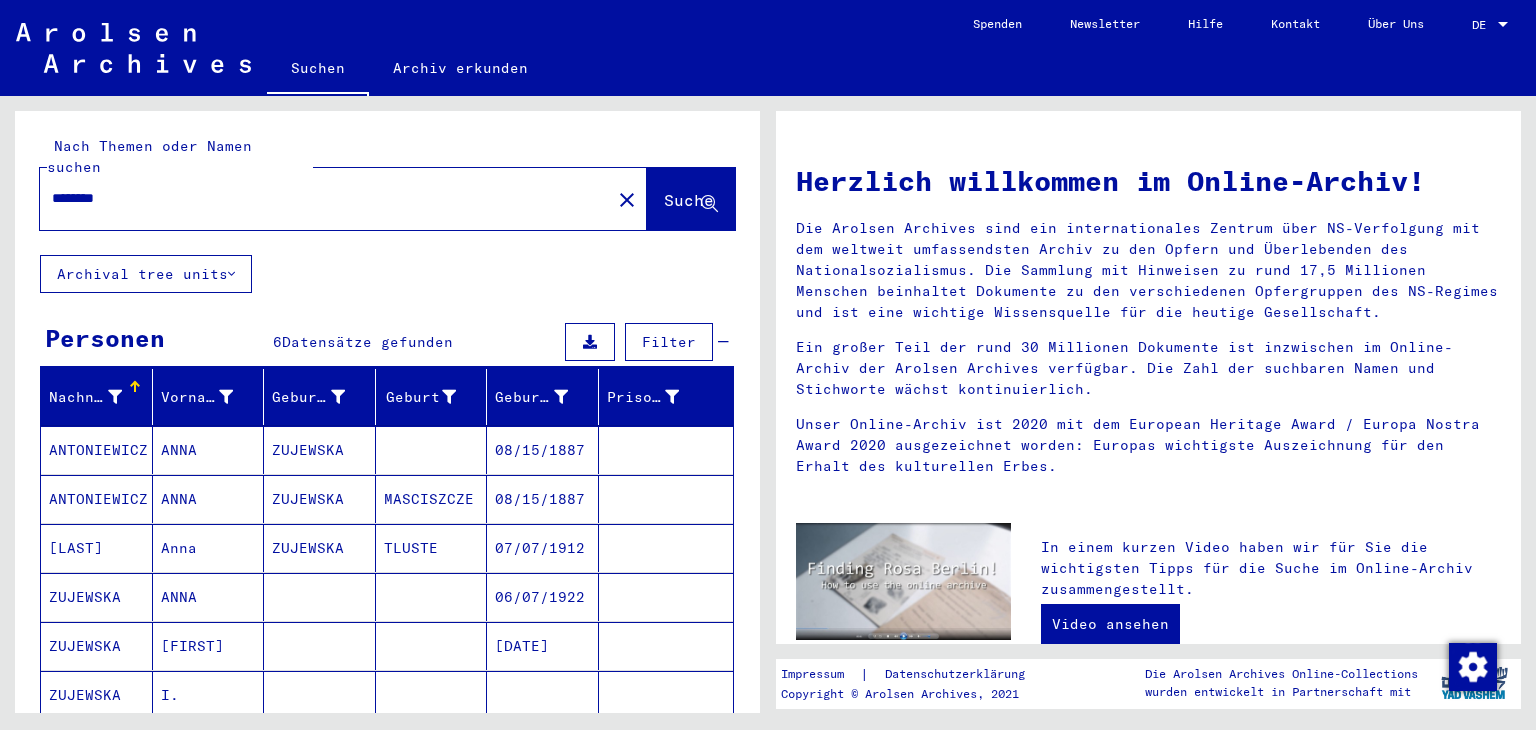click on "********" at bounding box center [319, 198] 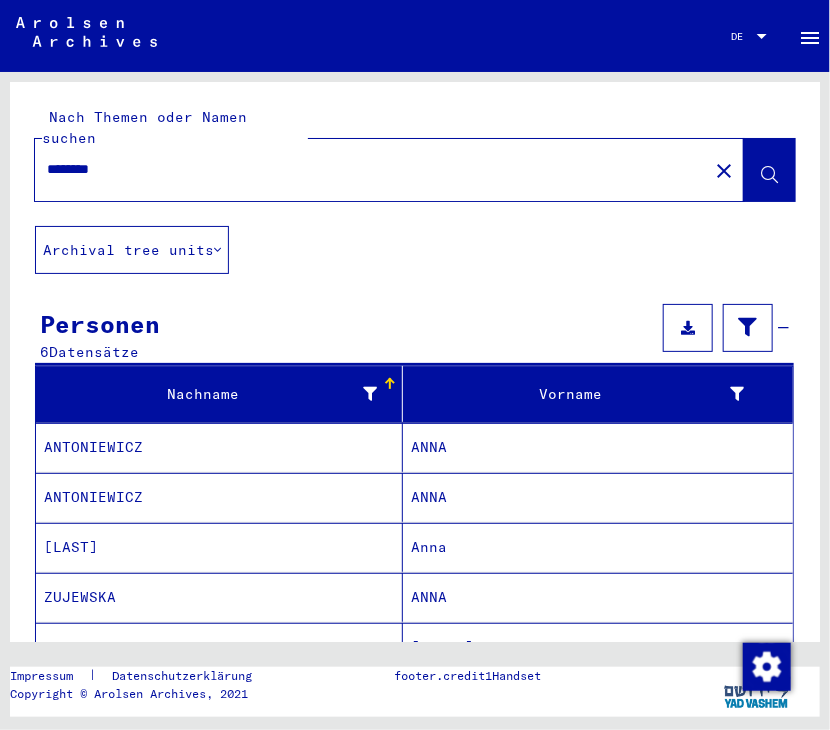 click on "********" at bounding box center [371, 169] 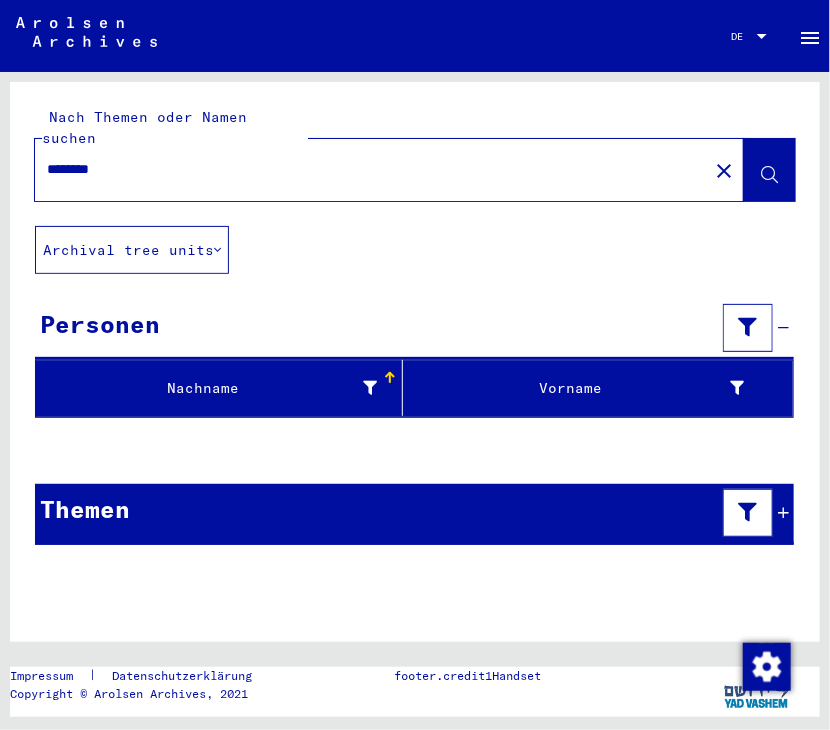 click on "********" at bounding box center [371, 169] 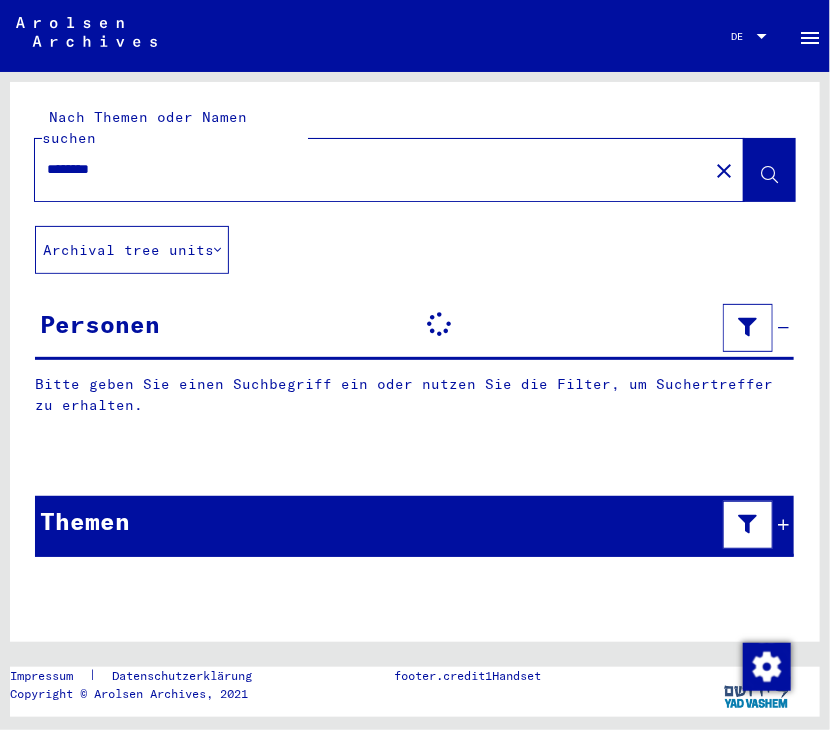 click on "********" at bounding box center [371, 169] 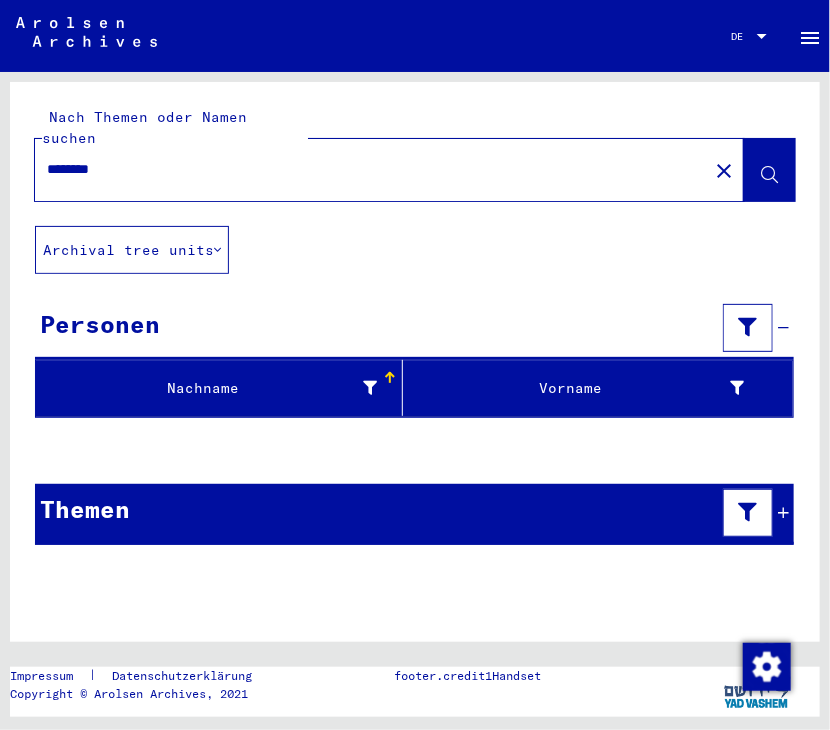 click on "********" at bounding box center [371, 169] 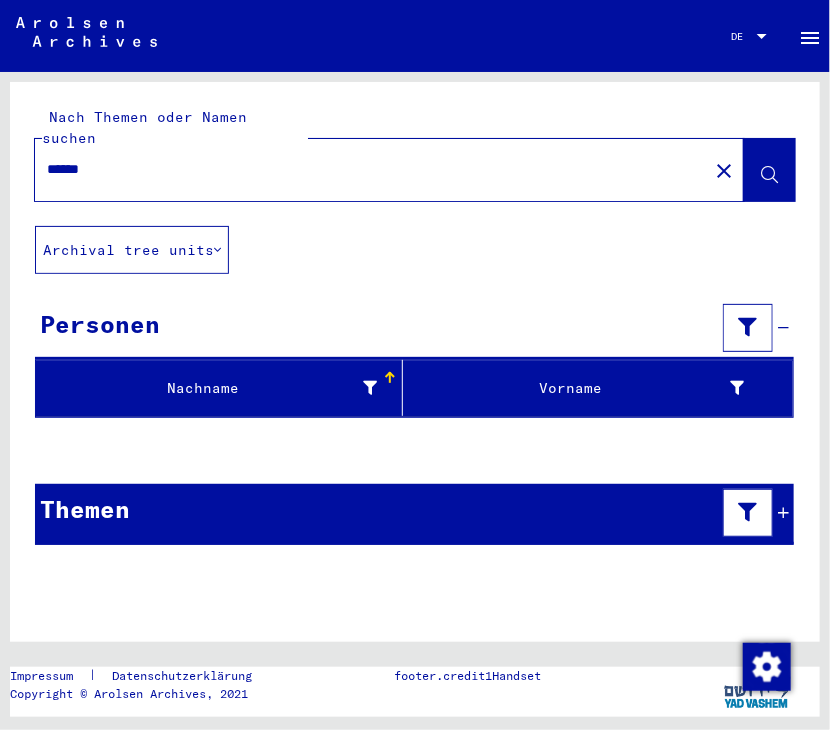 click on "******" 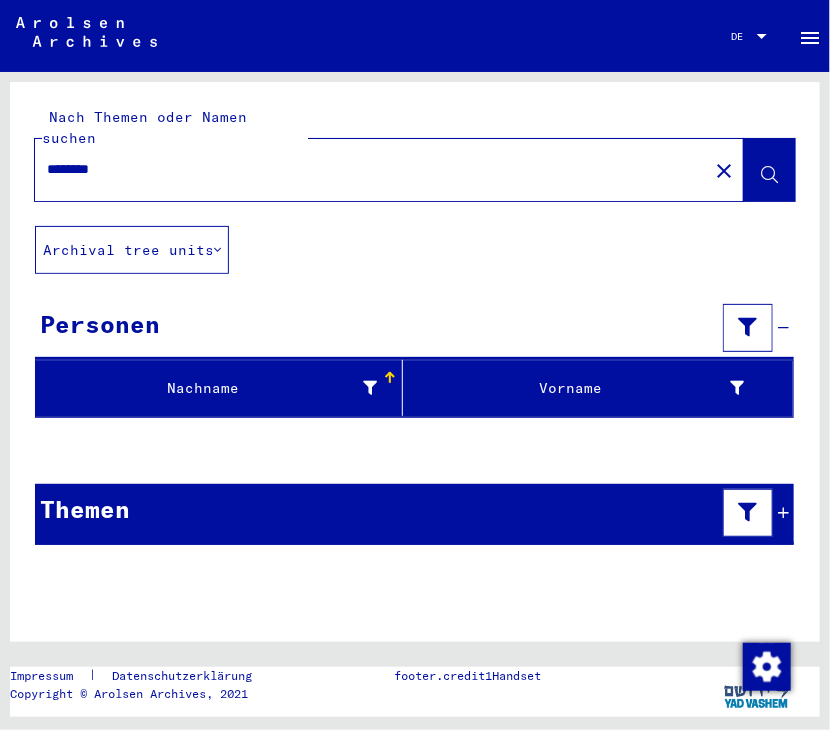 type on "********" 